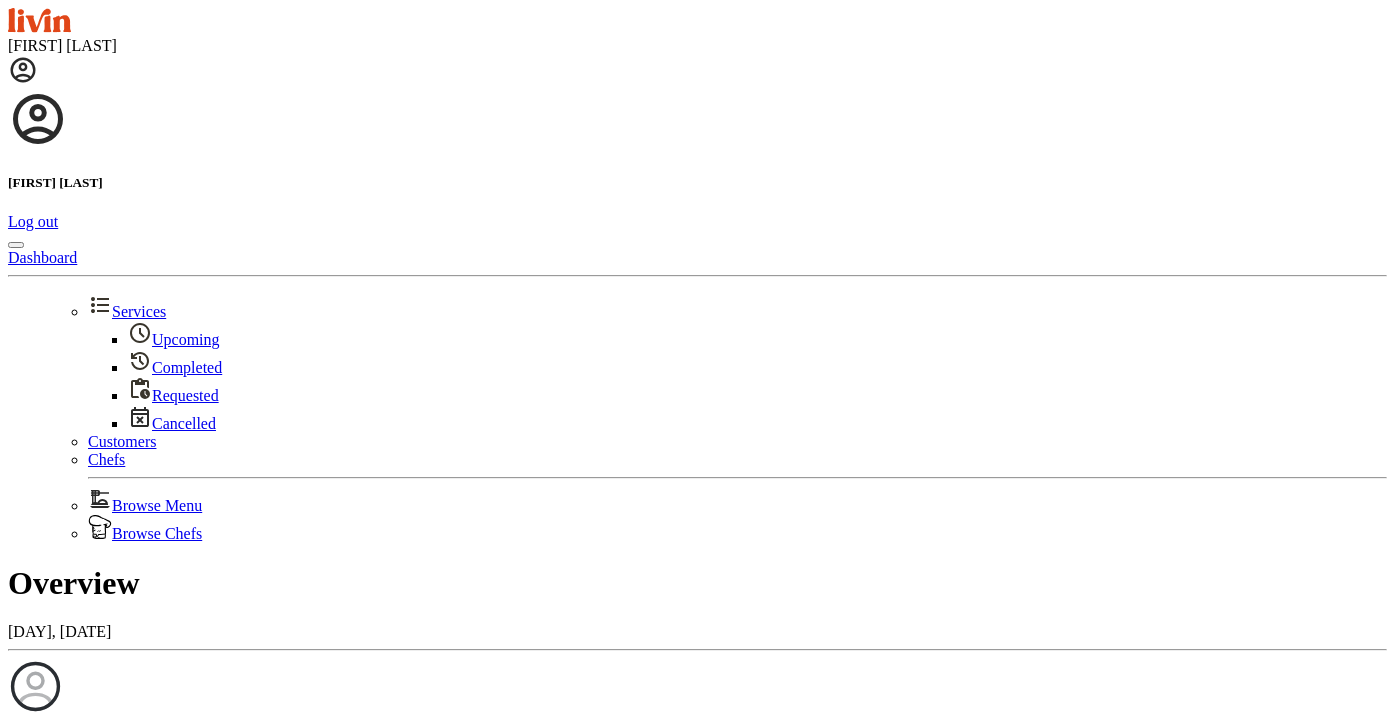 scroll, scrollTop: 0, scrollLeft: 0, axis: both 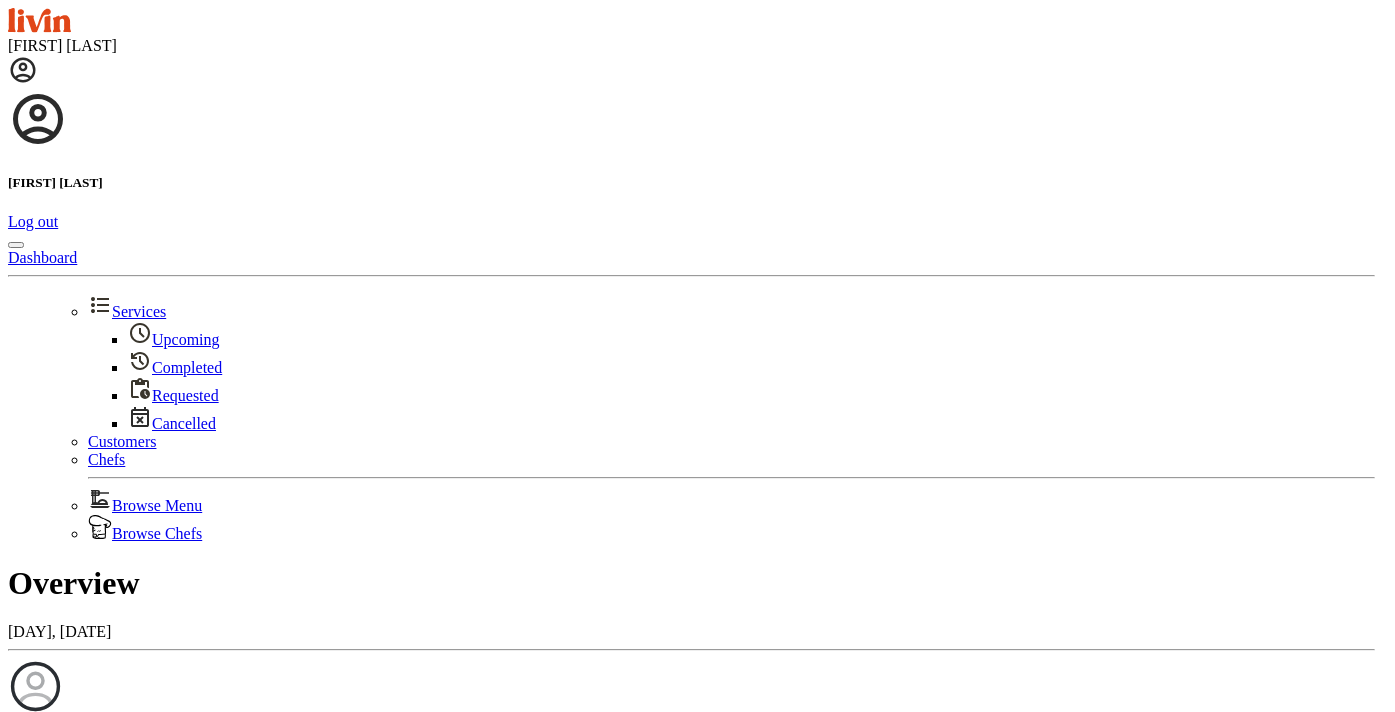 click on "Upcoming" at bounding box center [174, 339] 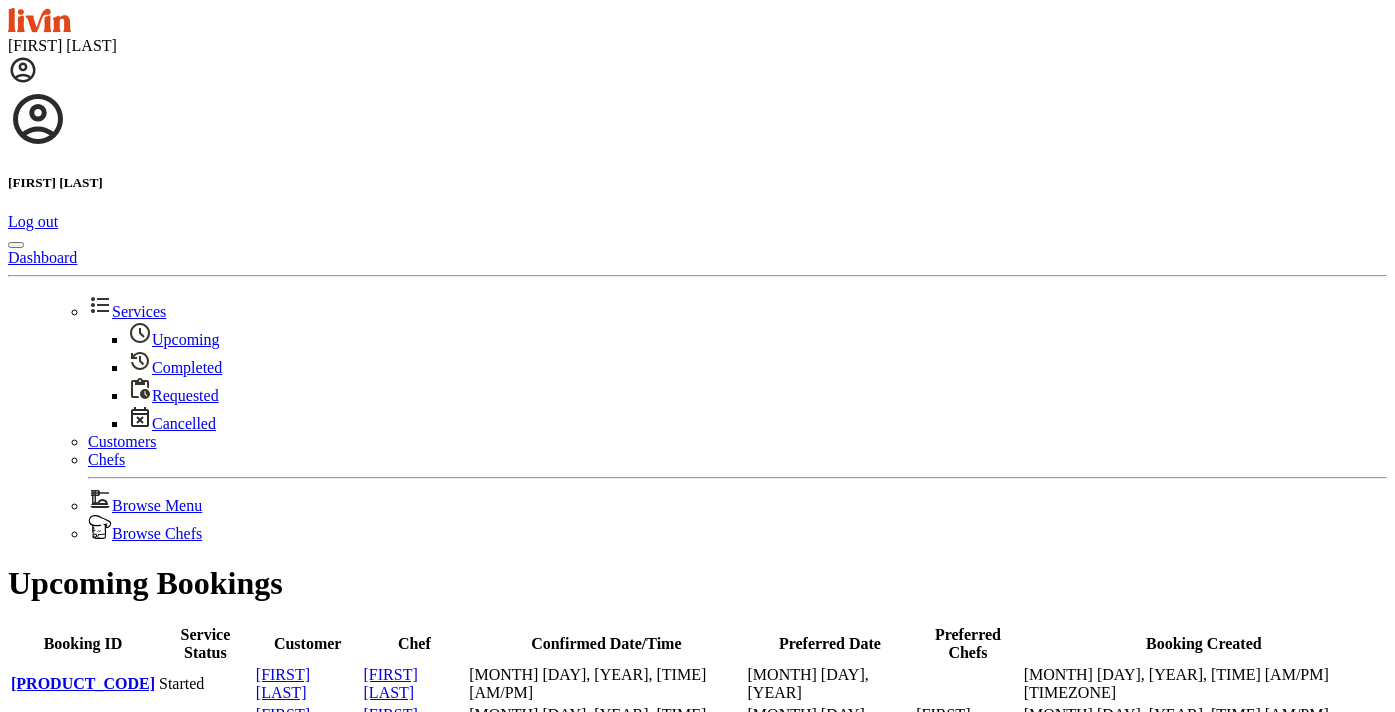click at bounding box center [23, 70] 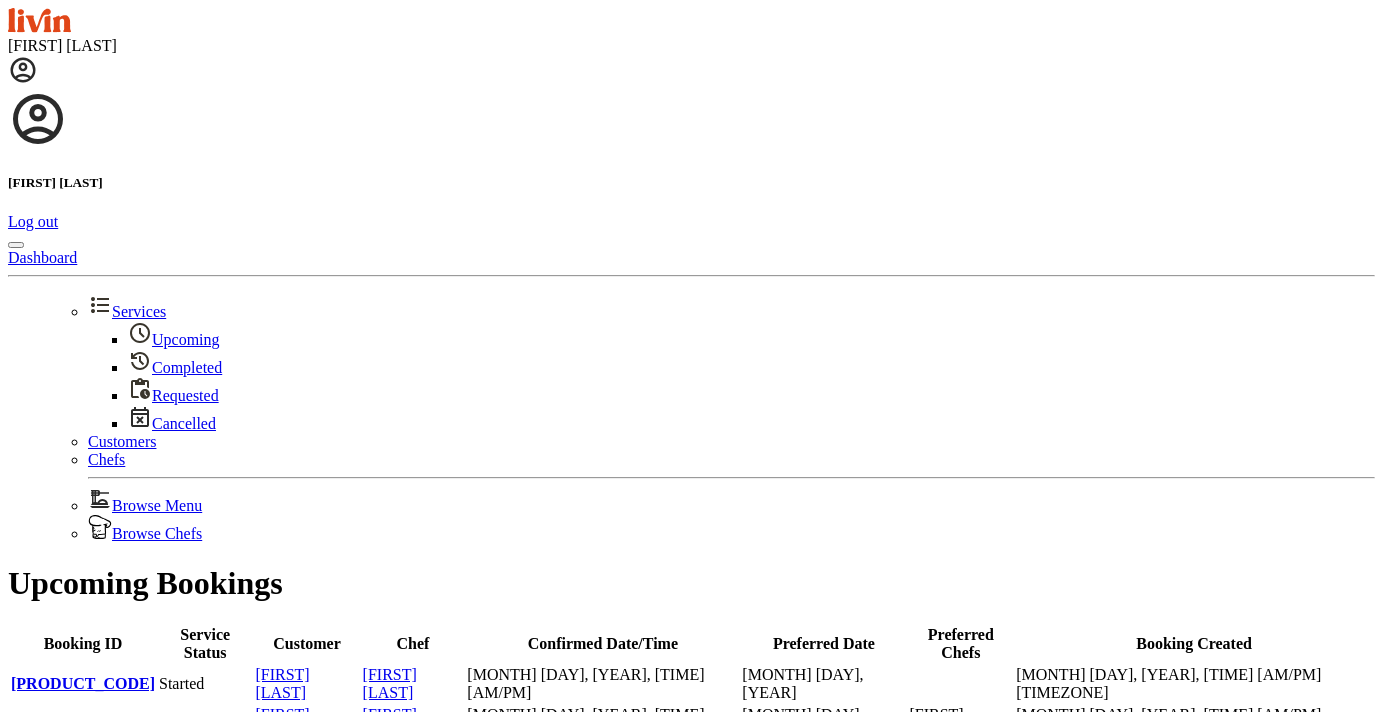 click on "Browse Menu" at bounding box center (145, 505) 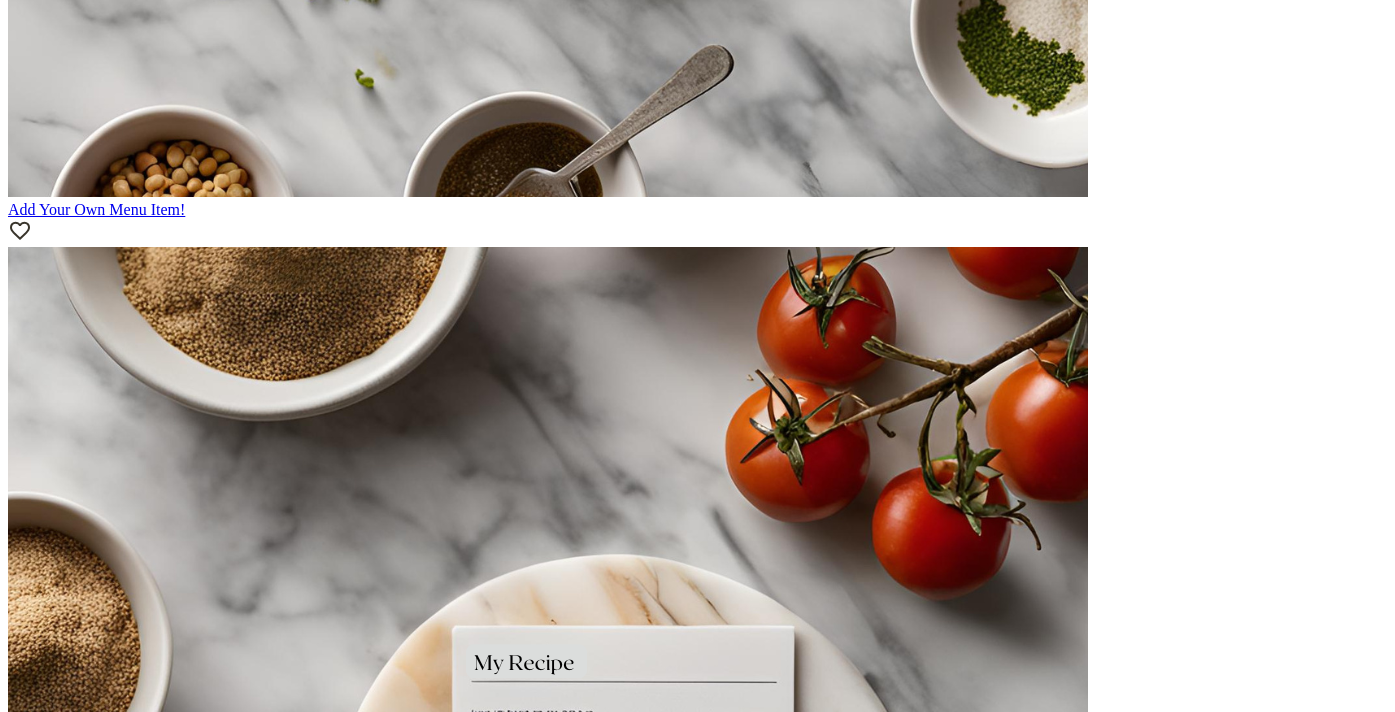 scroll, scrollTop: 1638, scrollLeft: 0, axis: vertical 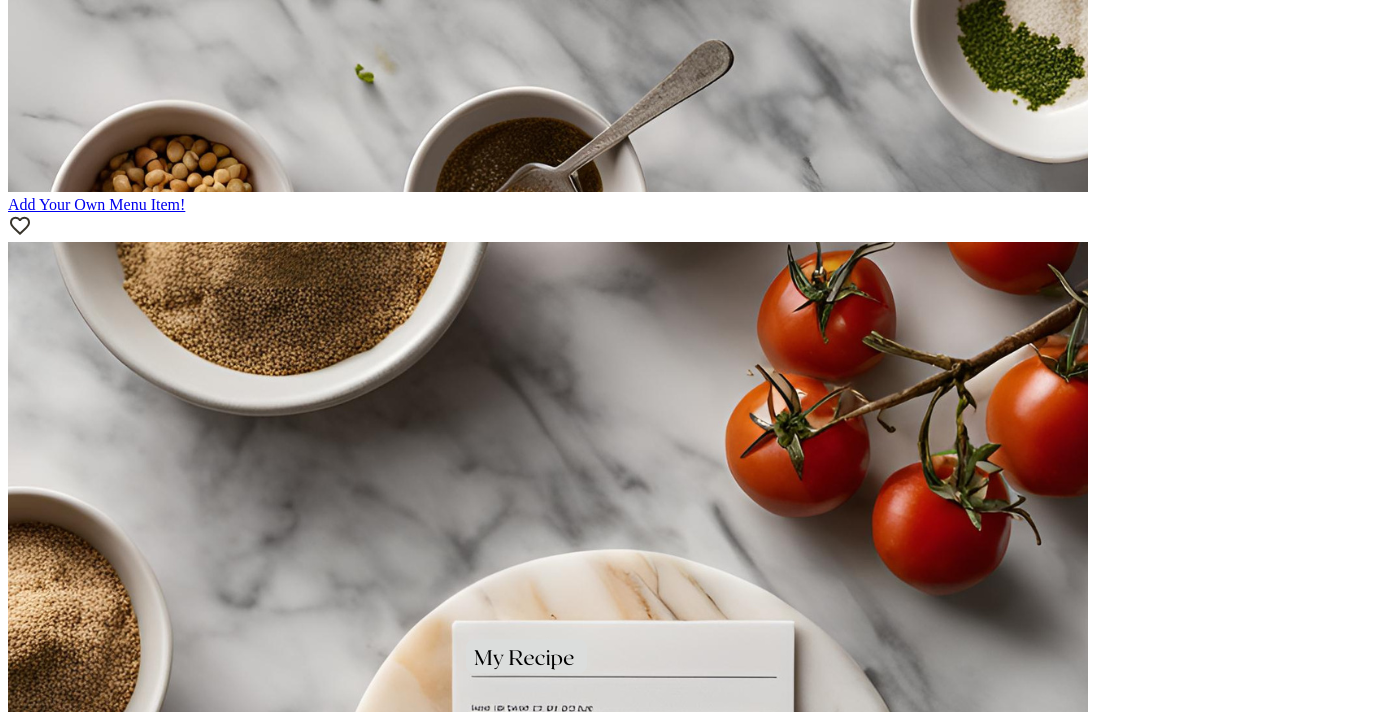 click on "Mexican Street Corn Chicken Bowl" at bounding box center (697, 19562) 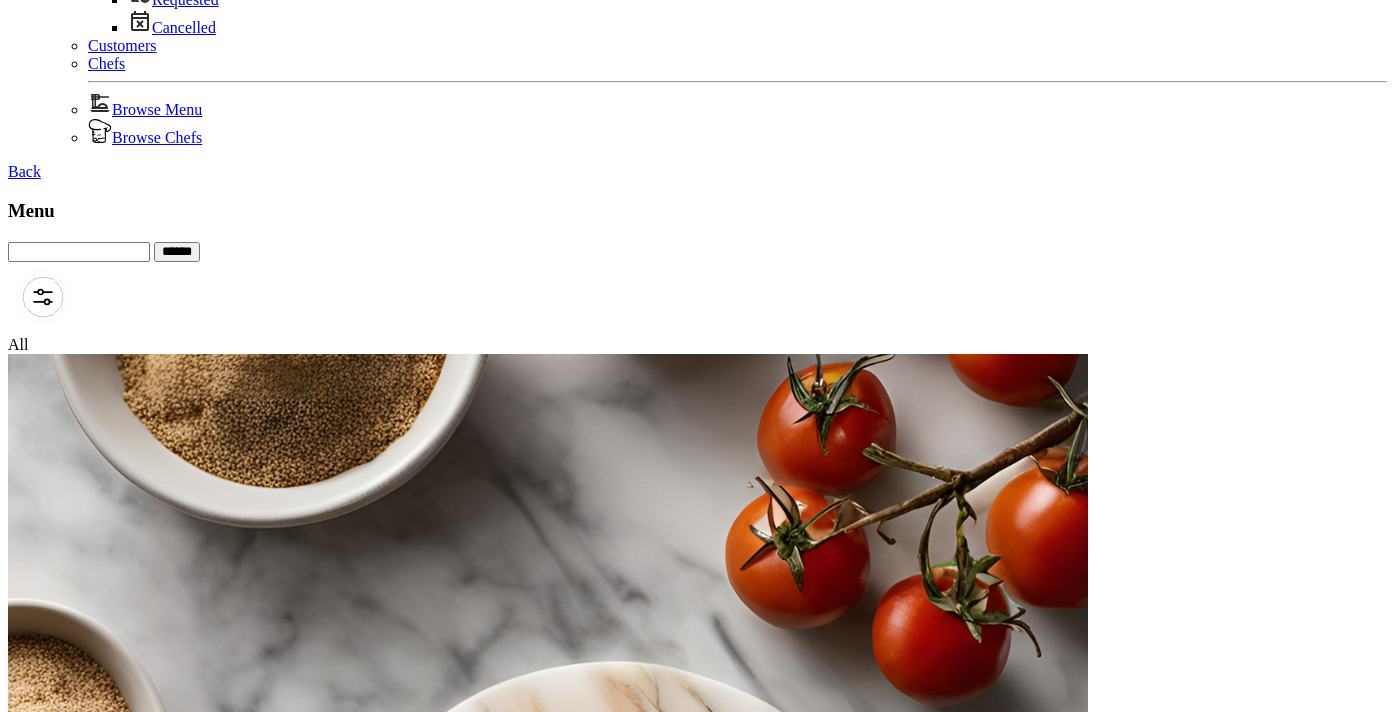 scroll, scrollTop: 0, scrollLeft: 0, axis: both 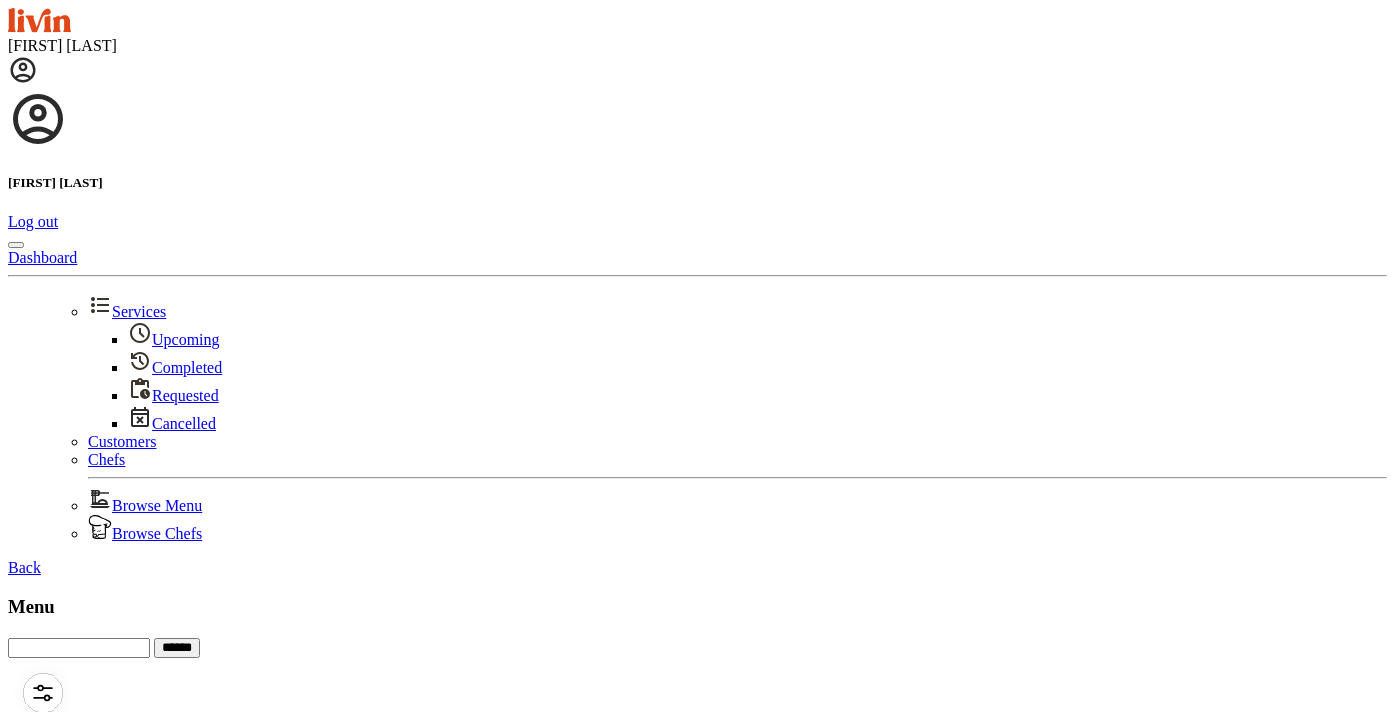 click at bounding box center [23, 70] 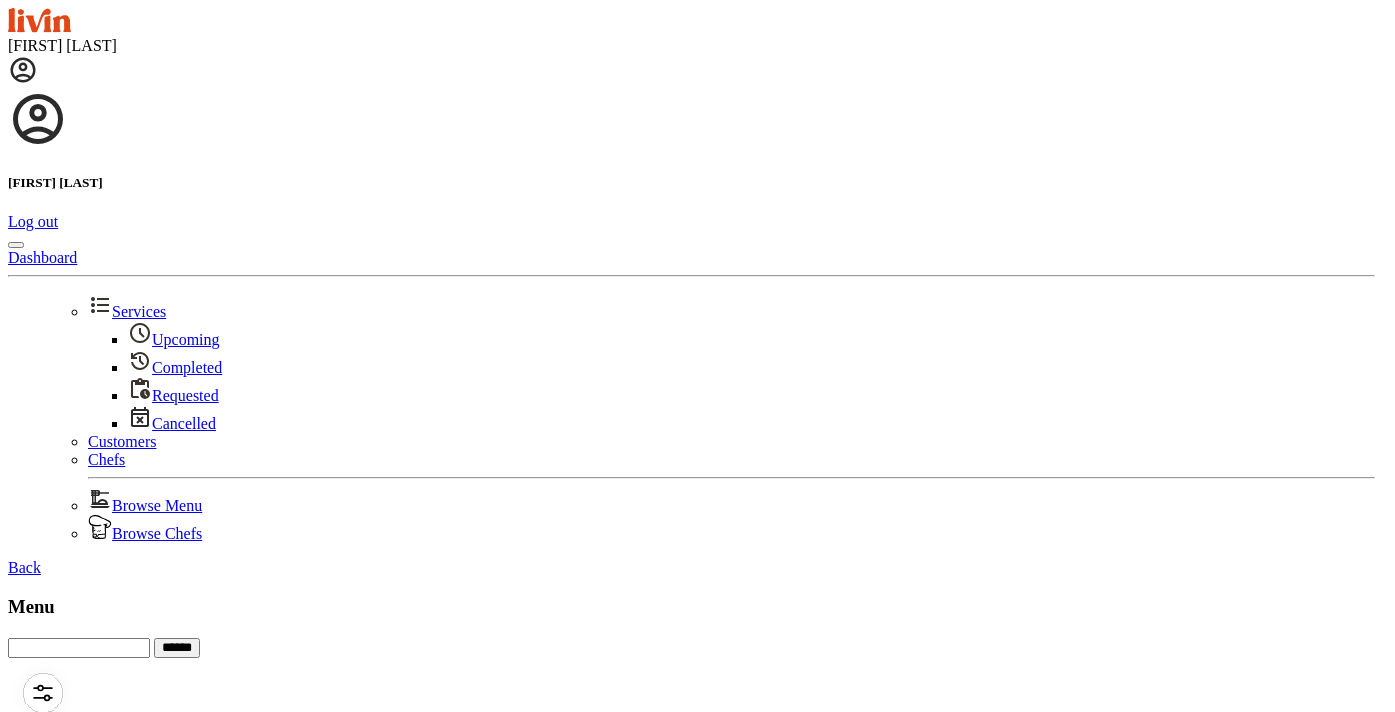 click on "Dashboard
Services
Upcoming
Completed
Requested
Cancelled
Customers
Chefs
Browse Menu
Browse Chefs" at bounding box center [691, 316] 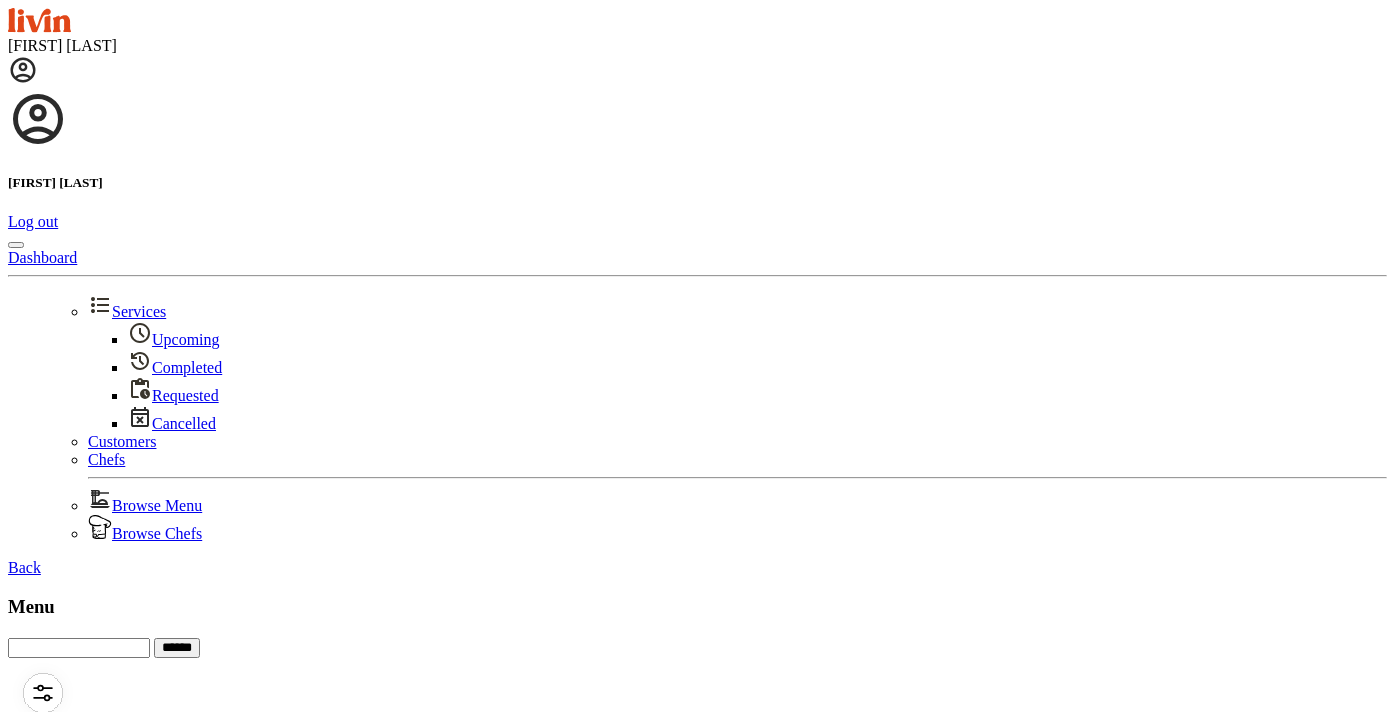 click at bounding box center (43, 693) 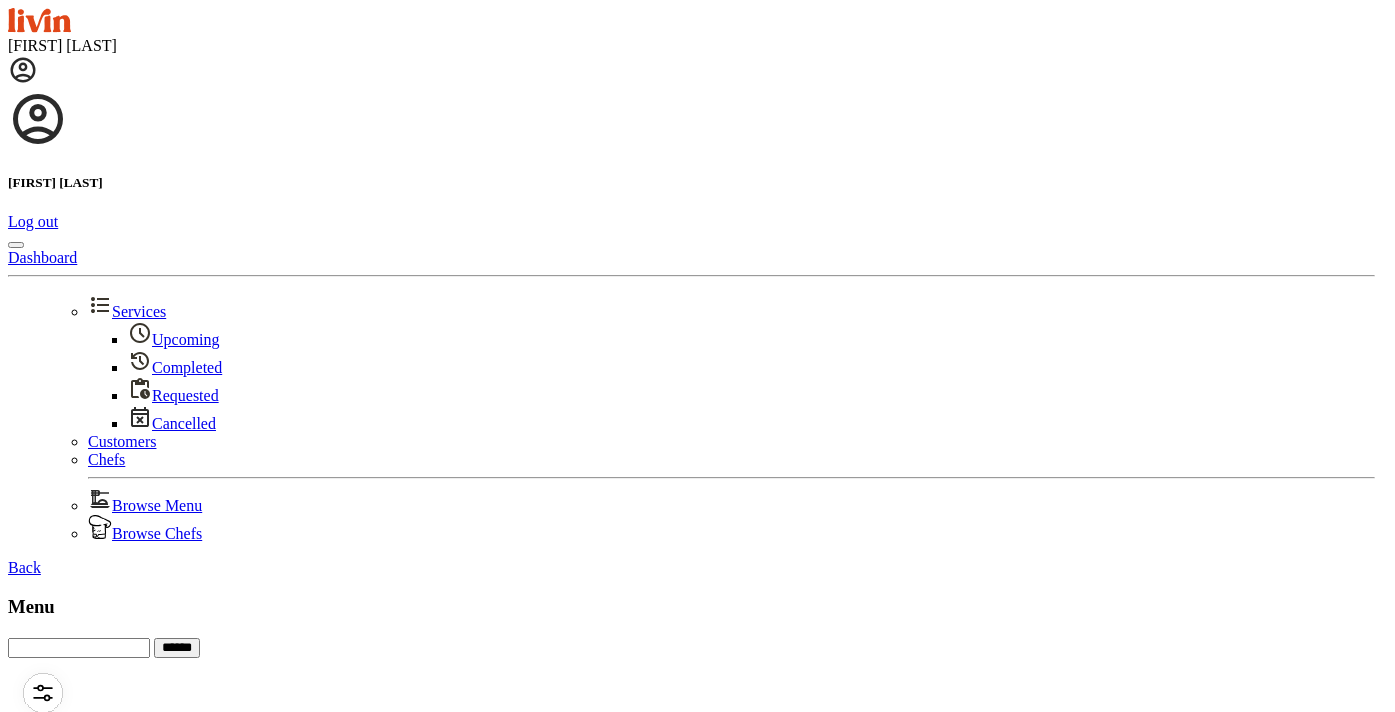 click on "Vegetarian/Vegan" at bounding box center [205, 21612] 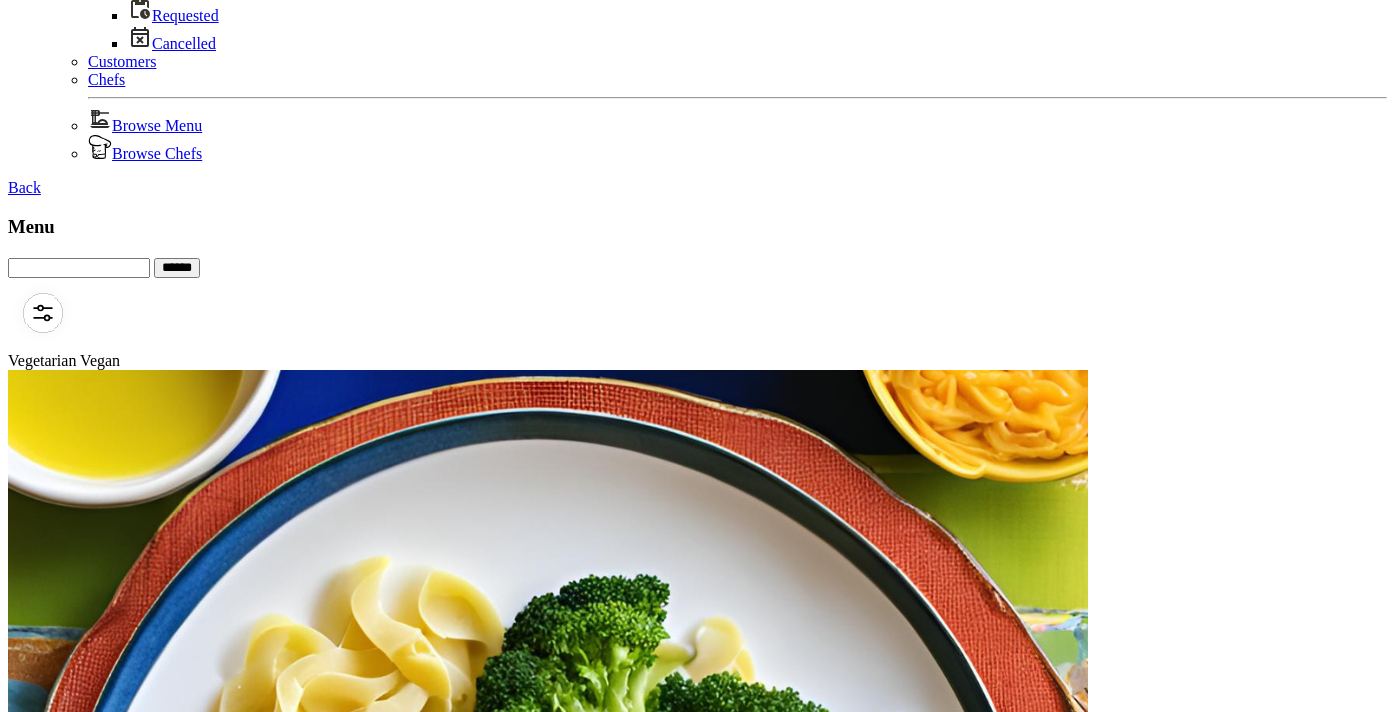 scroll, scrollTop: 391, scrollLeft: 0, axis: vertical 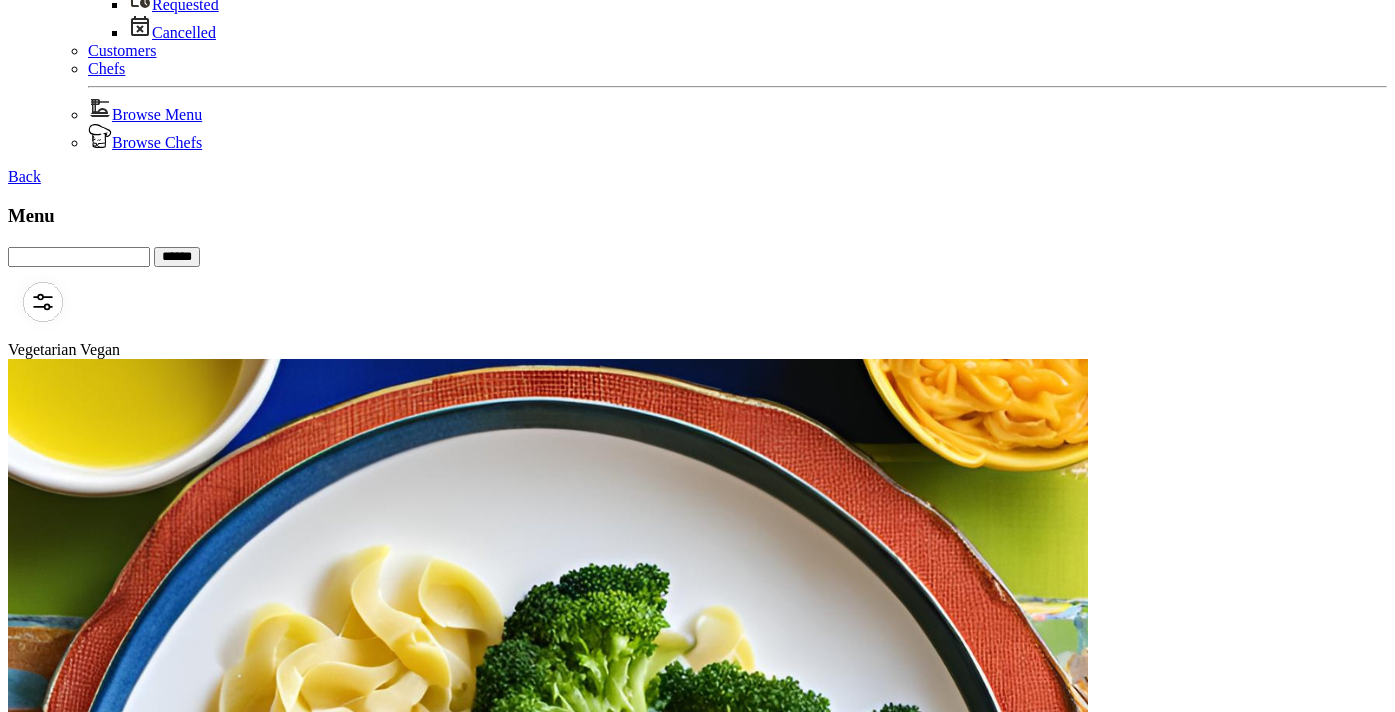 click on "Ratatouille with Herbed Quinoa" at bounding box center [697, 6424] 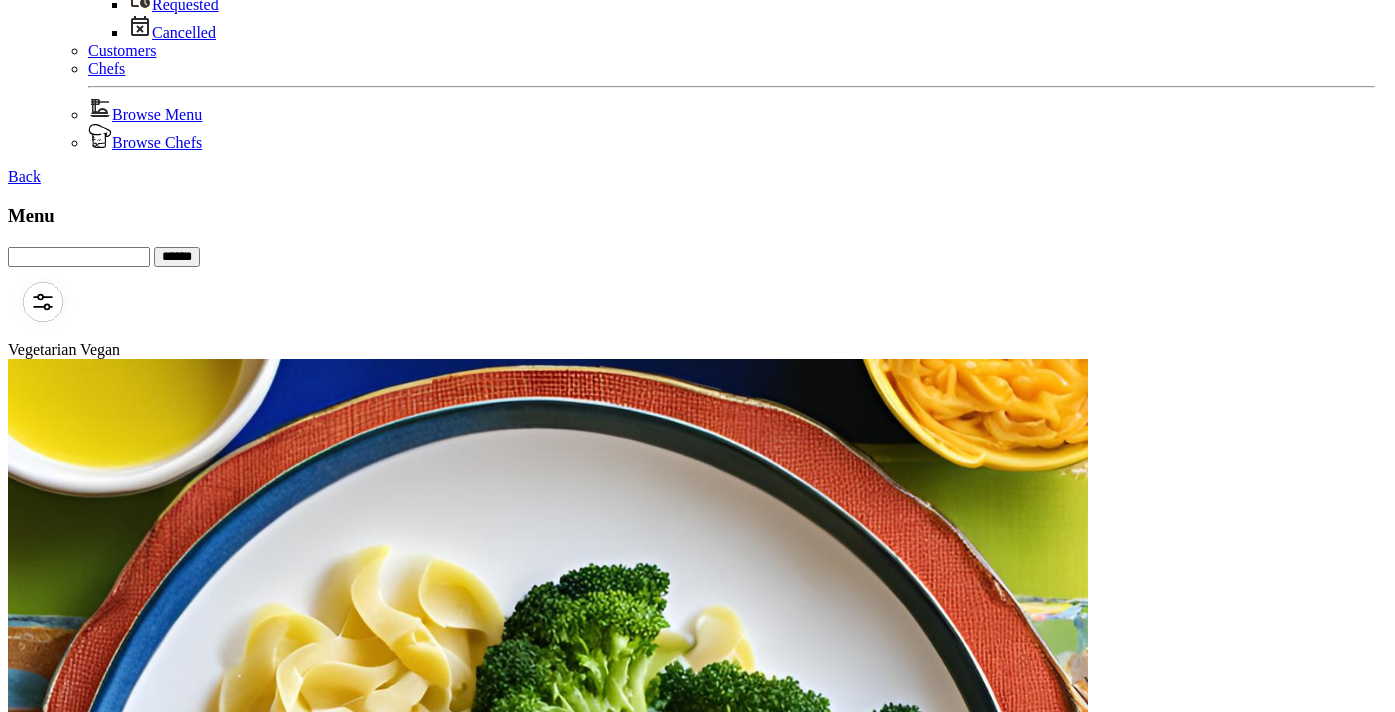 drag, startPoint x: 342, startPoint y: 101, endPoint x: 52, endPoint y: 106, distance: 290.0431 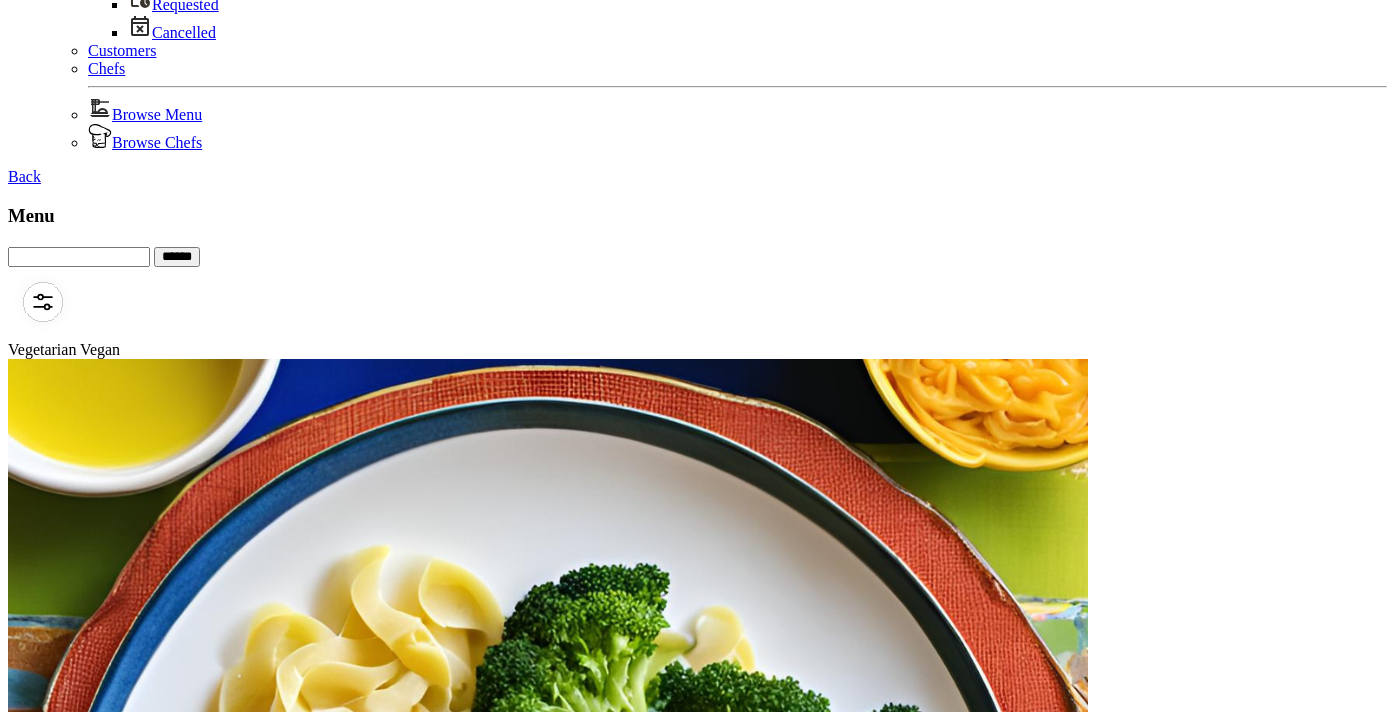 scroll, scrollTop: 0, scrollLeft: 0, axis: both 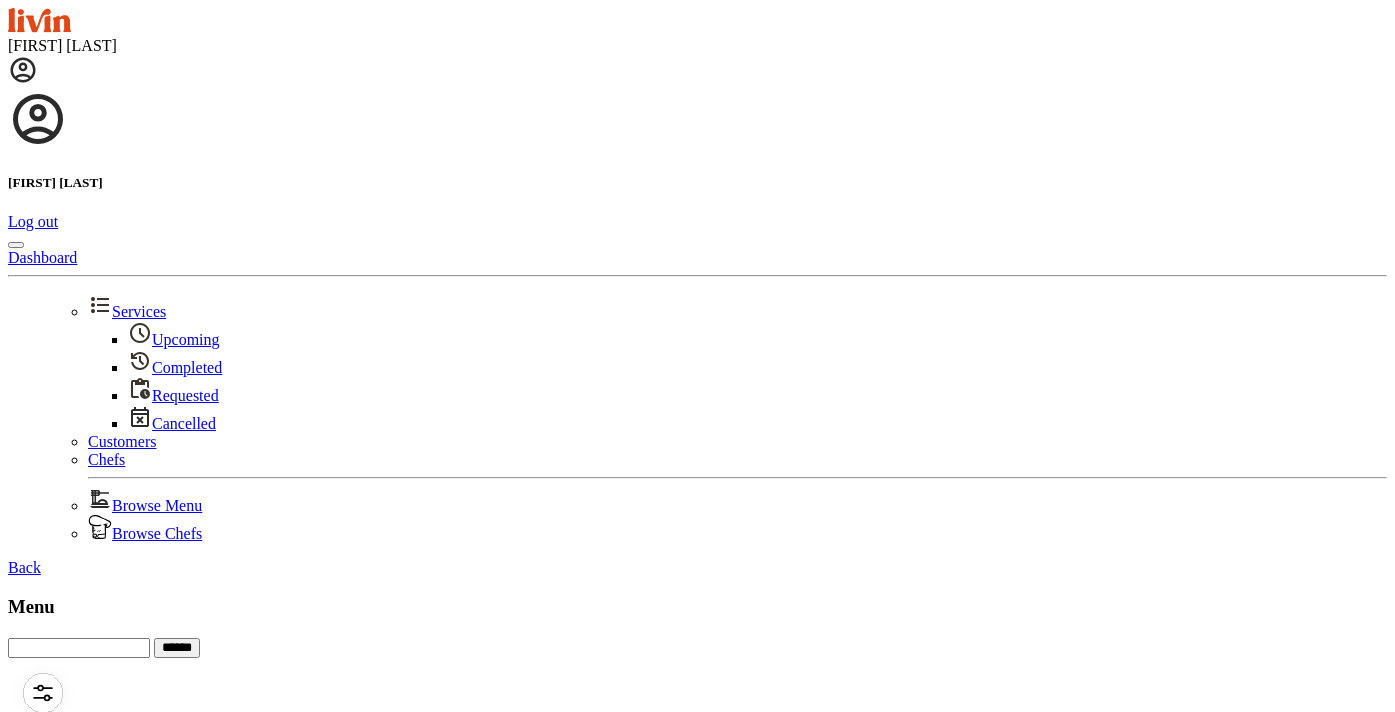 click at bounding box center [43, 693] 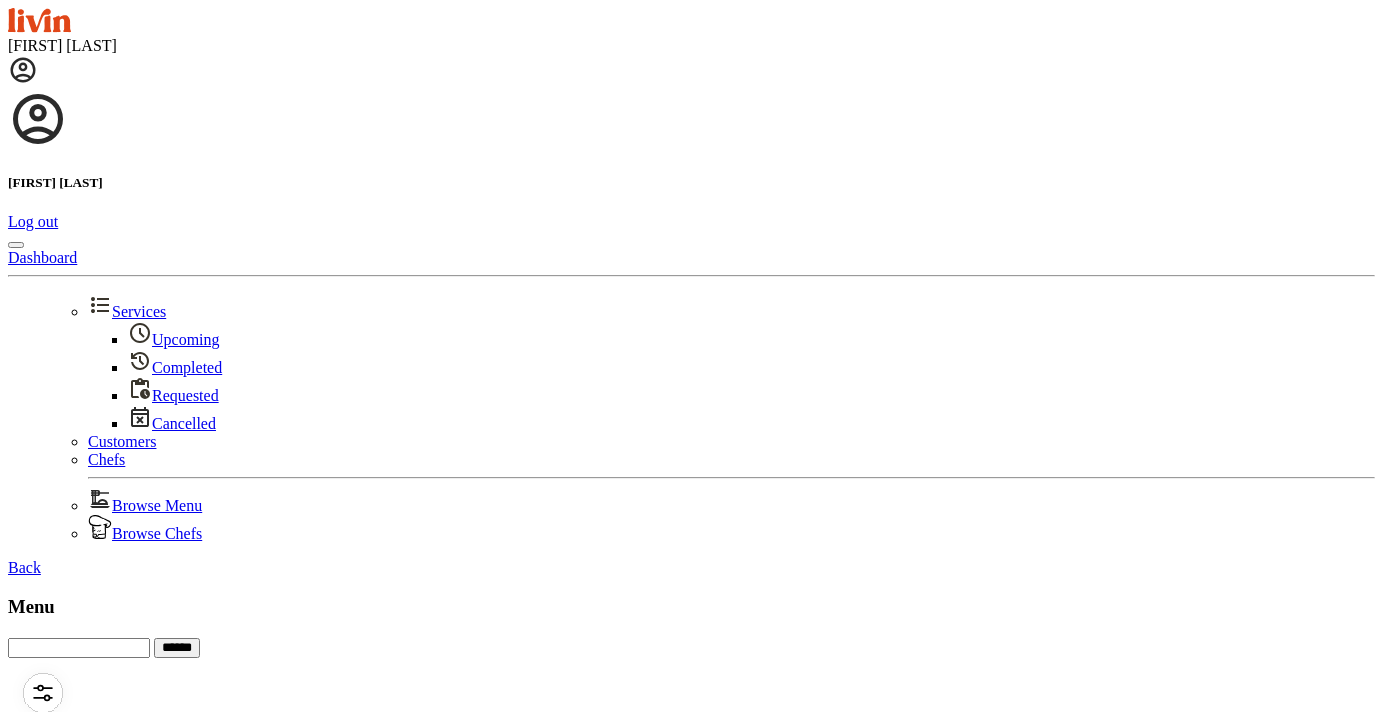 click on "Seafood" at bounding box center (119, 12304) 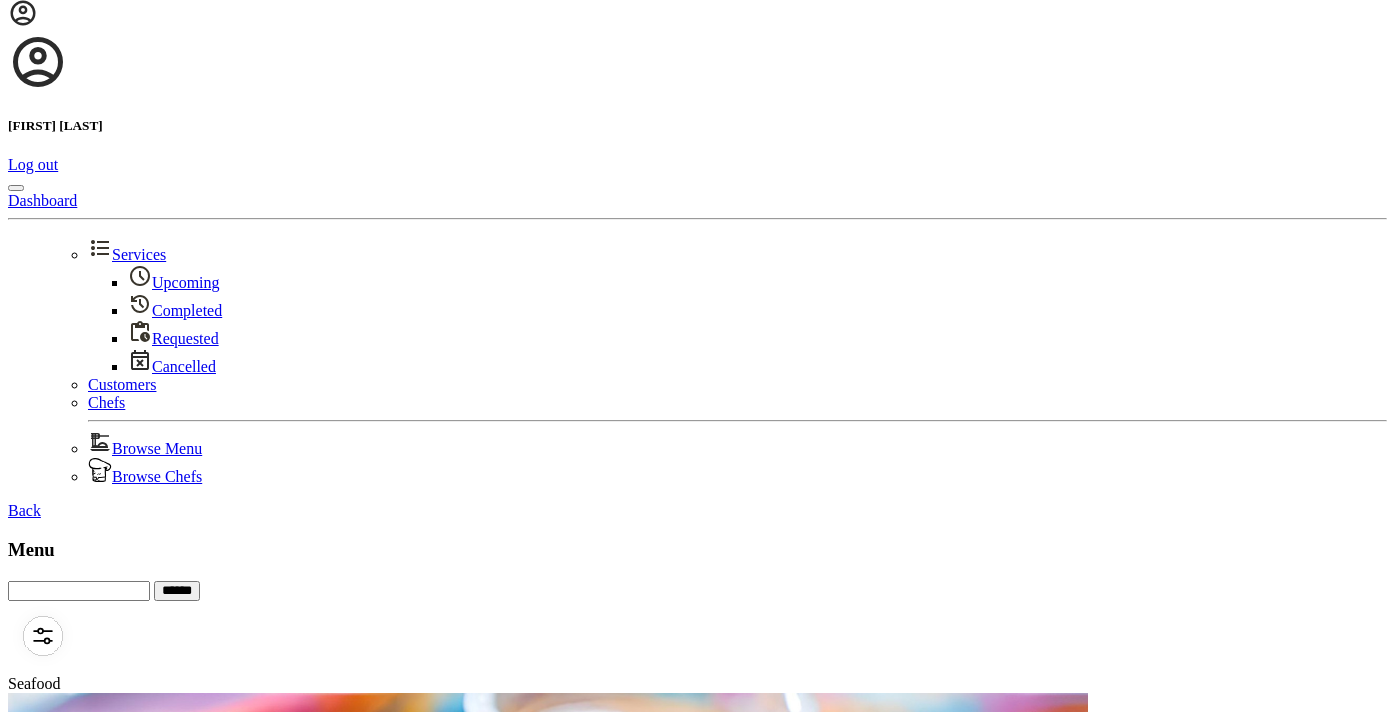 scroll, scrollTop: 58, scrollLeft: 0, axis: vertical 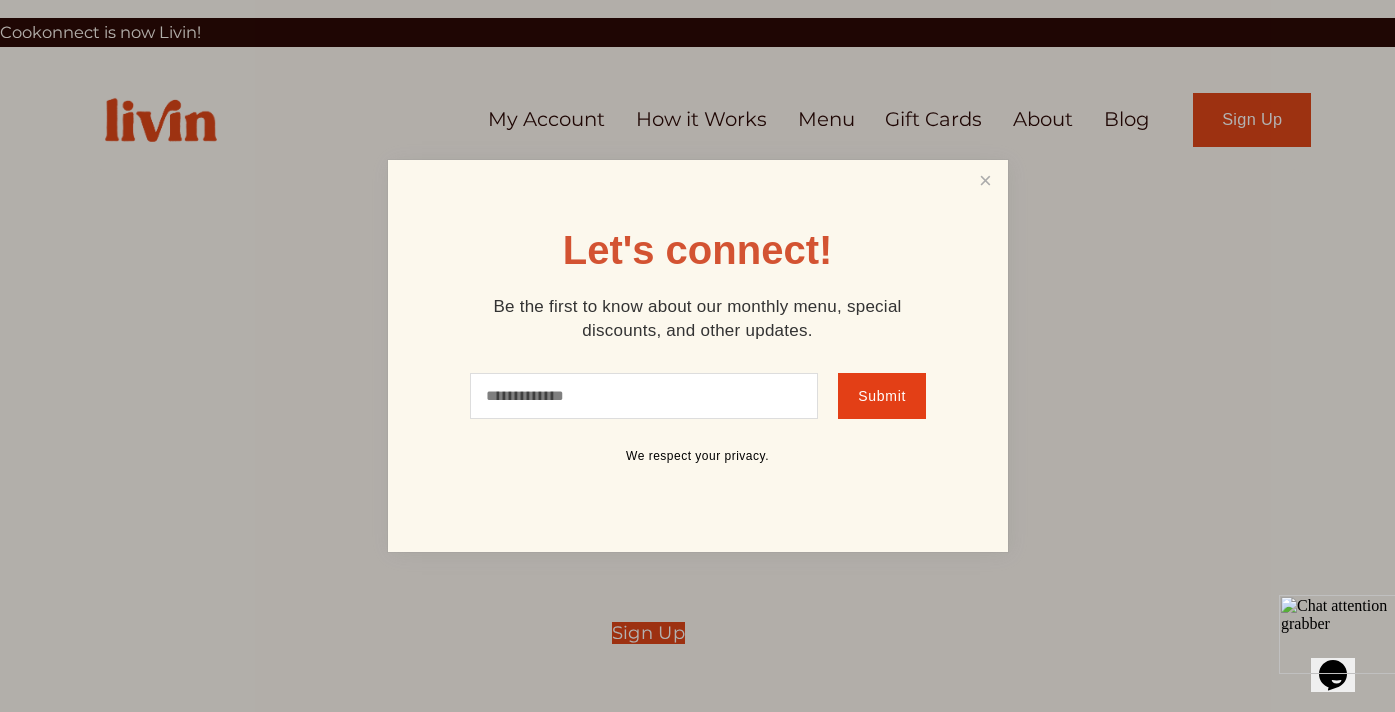 click at bounding box center [697, 356] 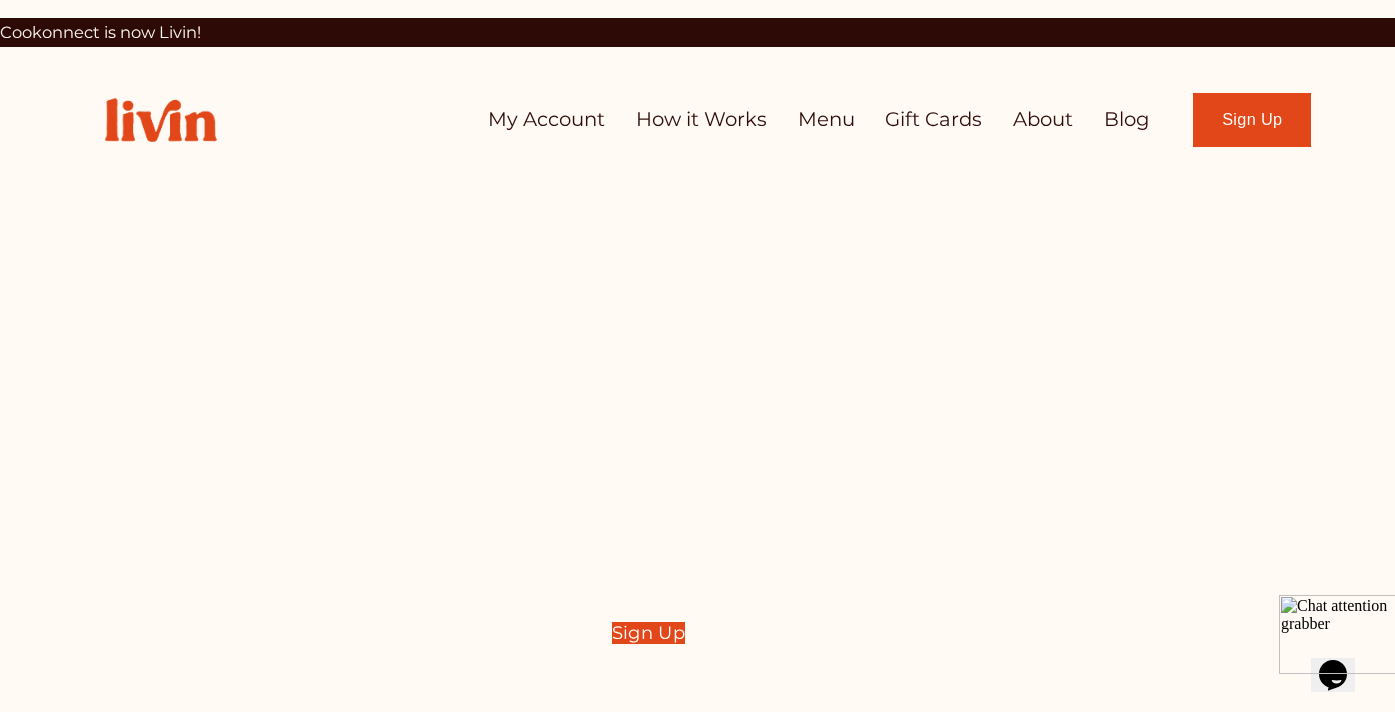 click on "Blog" at bounding box center (1126, 120) 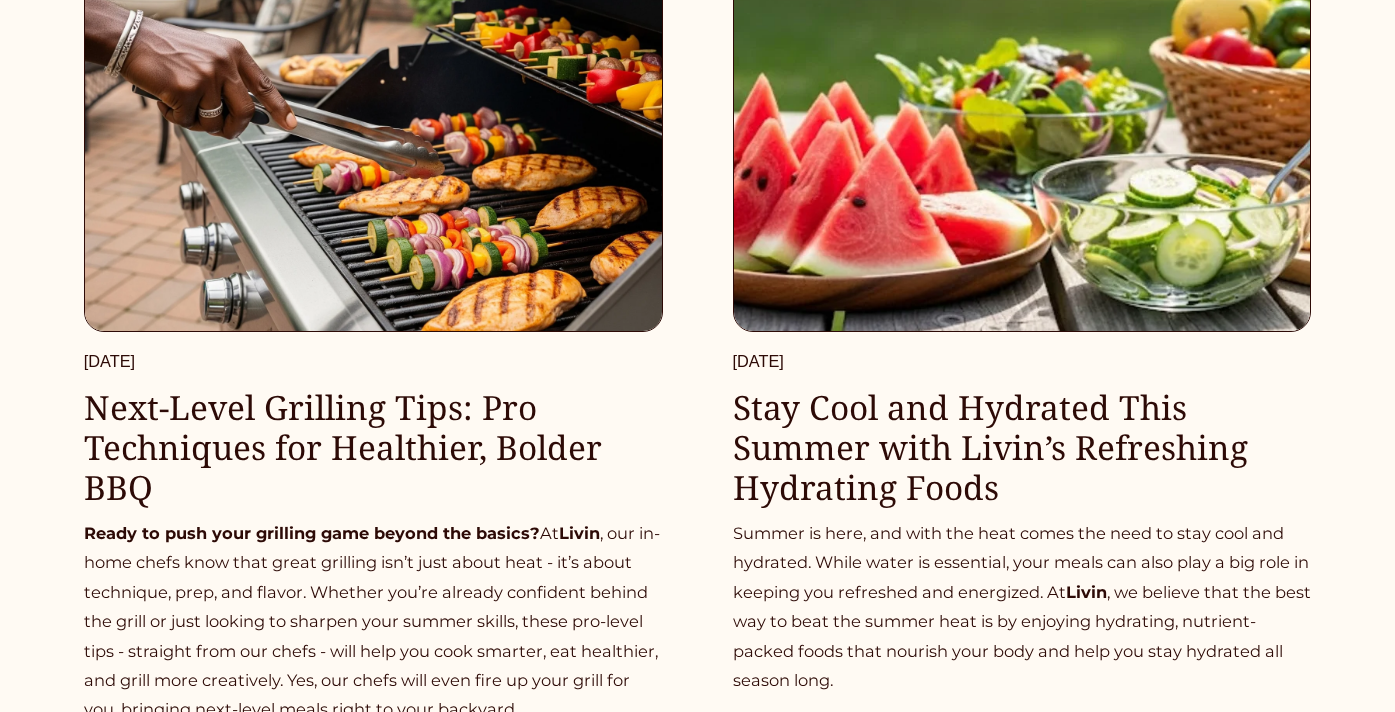 scroll, scrollTop: 313, scrollLeft: 0, axis: vertical 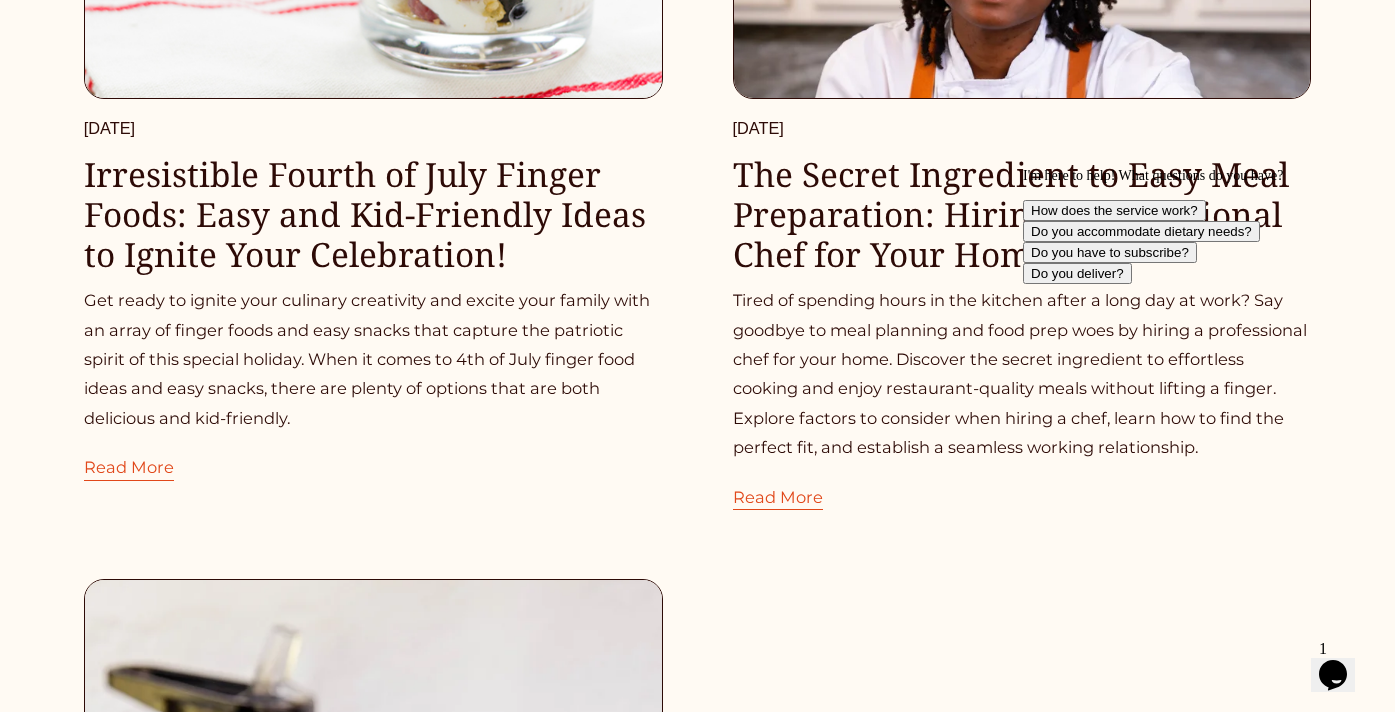 click on "Irresistible Fourth of July Finger Foods: Easy and Kid-Friendly Ideas to Ignite Your Celebration!" at bounding box center (365, 214) 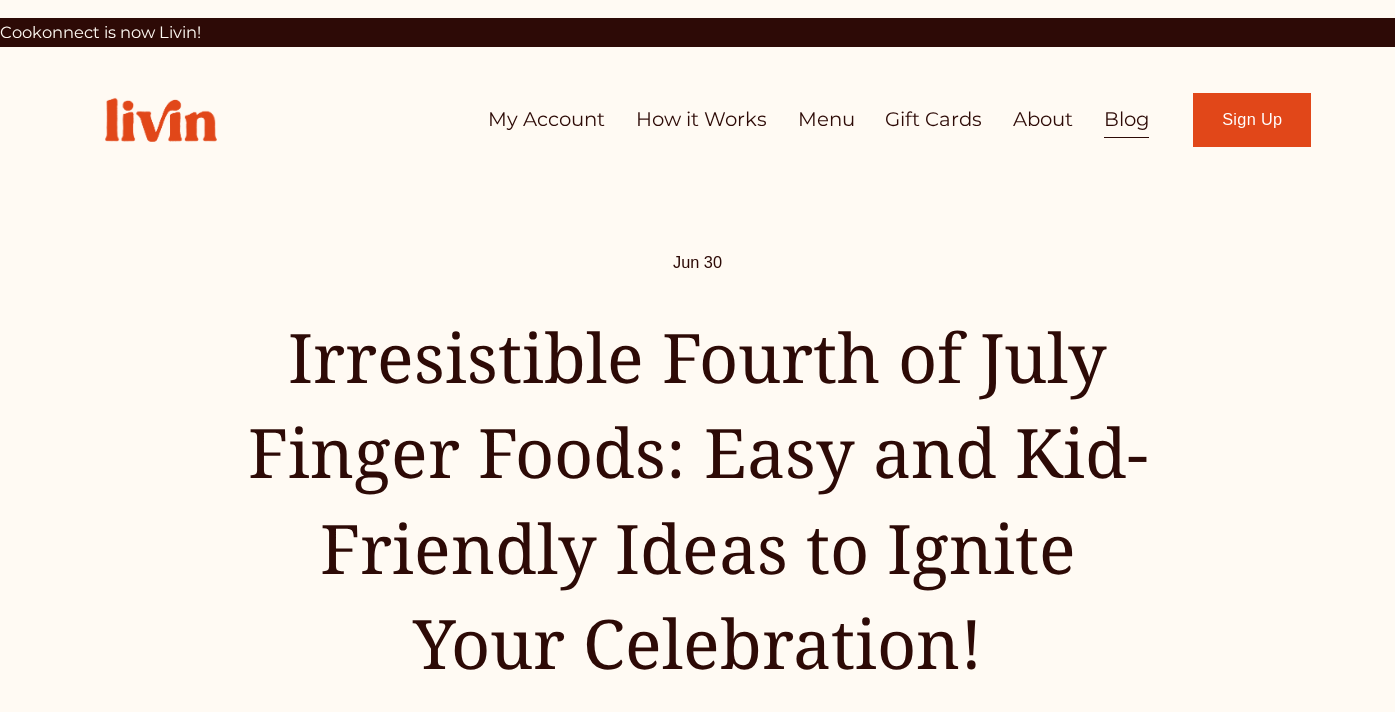 scroll, scrollTop: 0, scrollLeft: 0, axis: both 